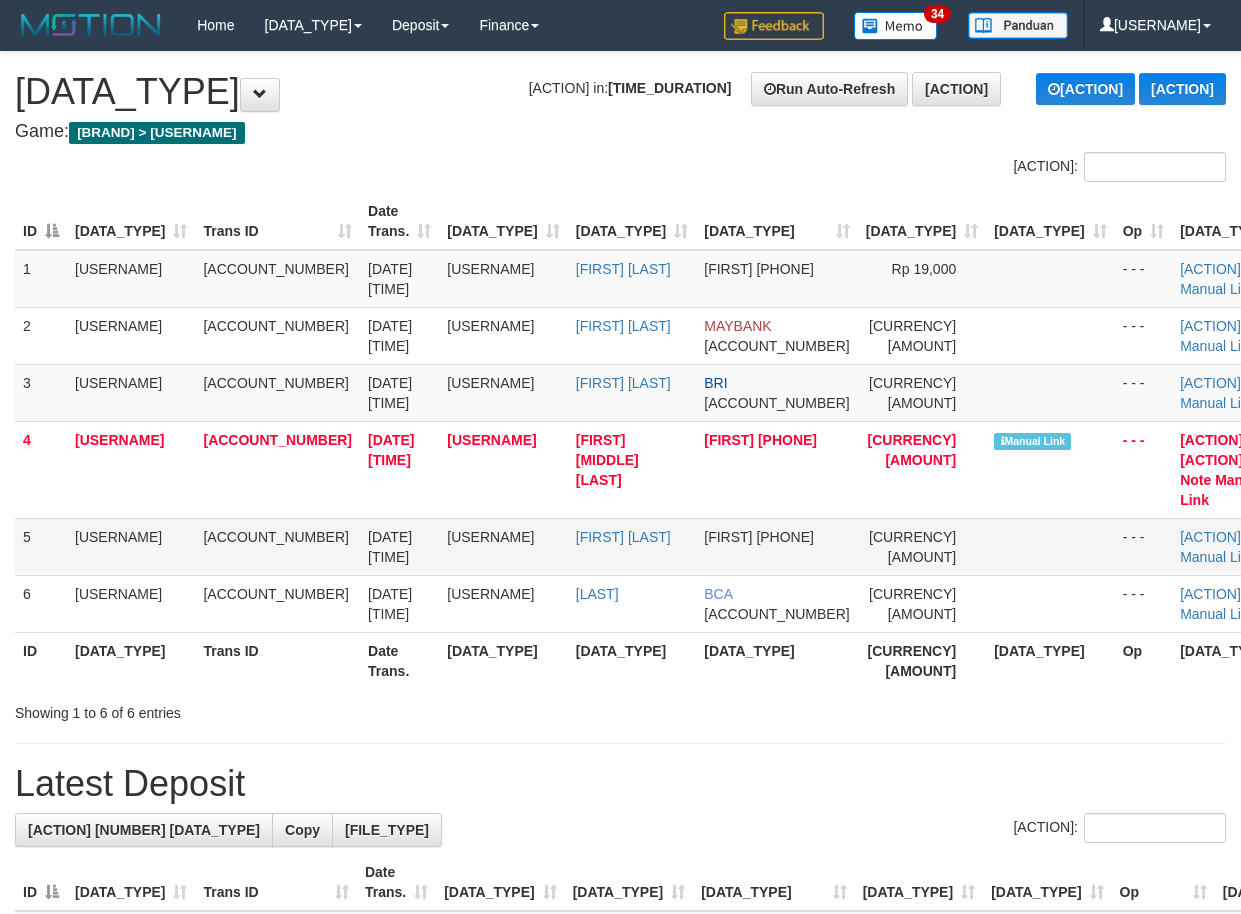 scroll, scrollTop: 0, scrollLeft: 0, axis: both 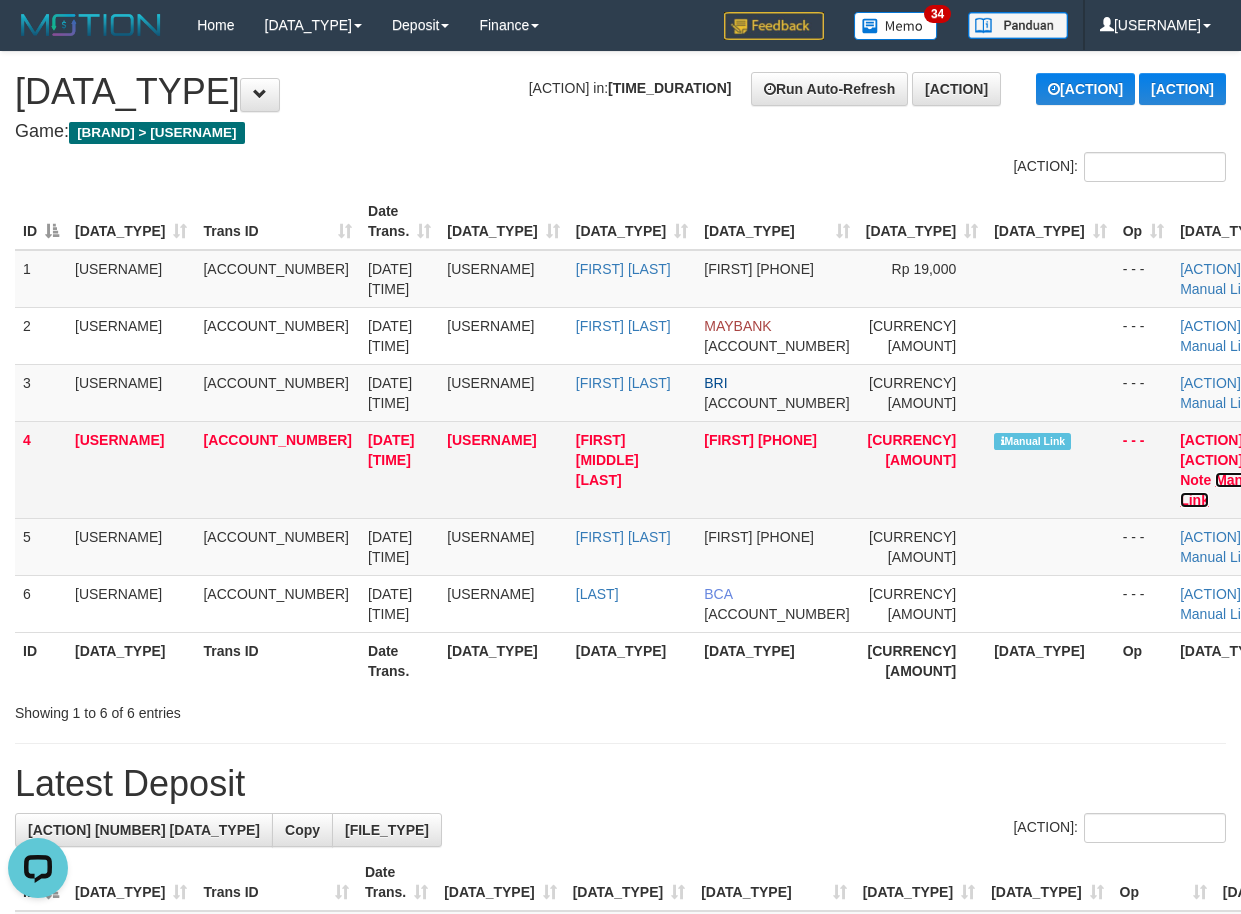 click on "Manual Link" at bounding box center (1221, 490) 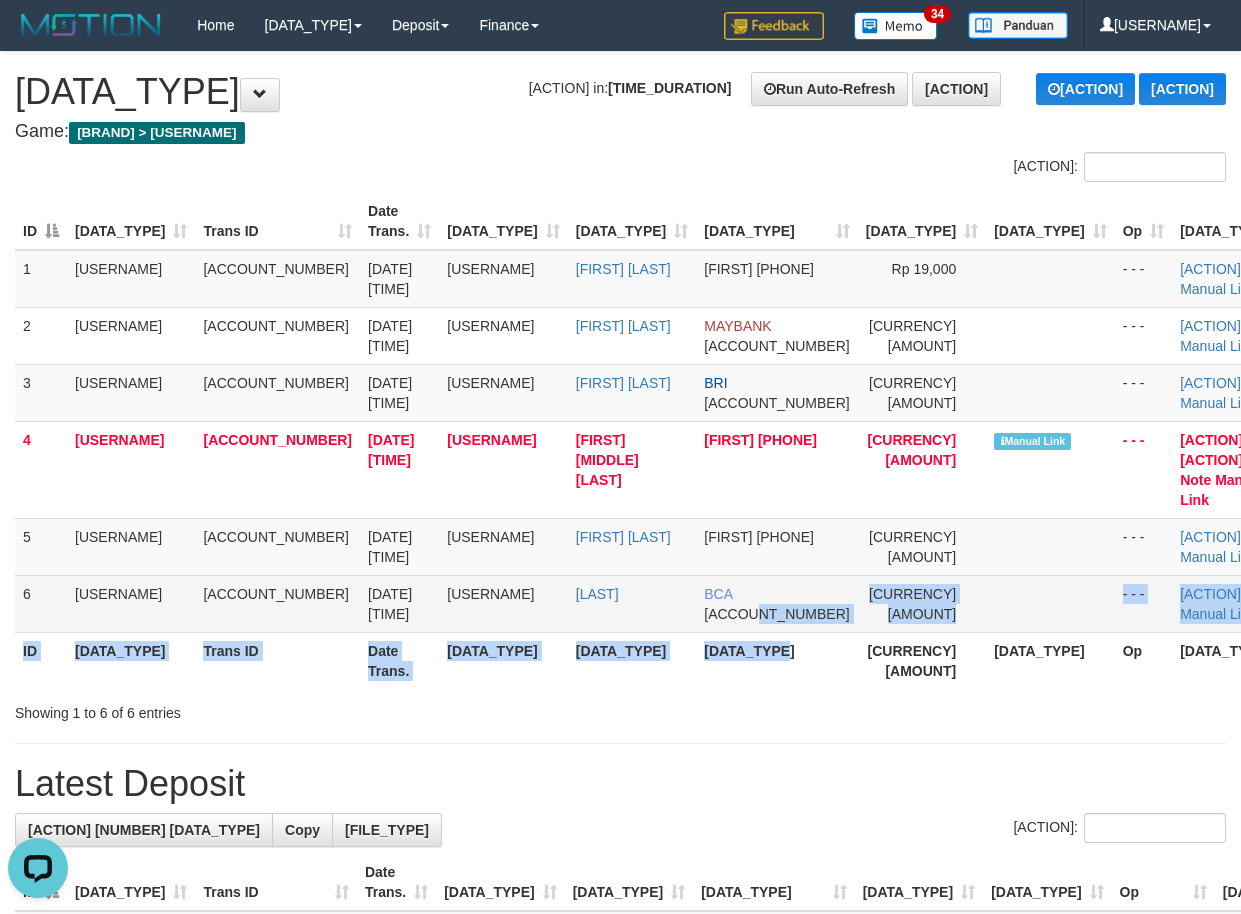 drag, startPoint x: 750, startPoint y: 612, endPoint x: 747, endPoint y: 583, distance: 29.15476 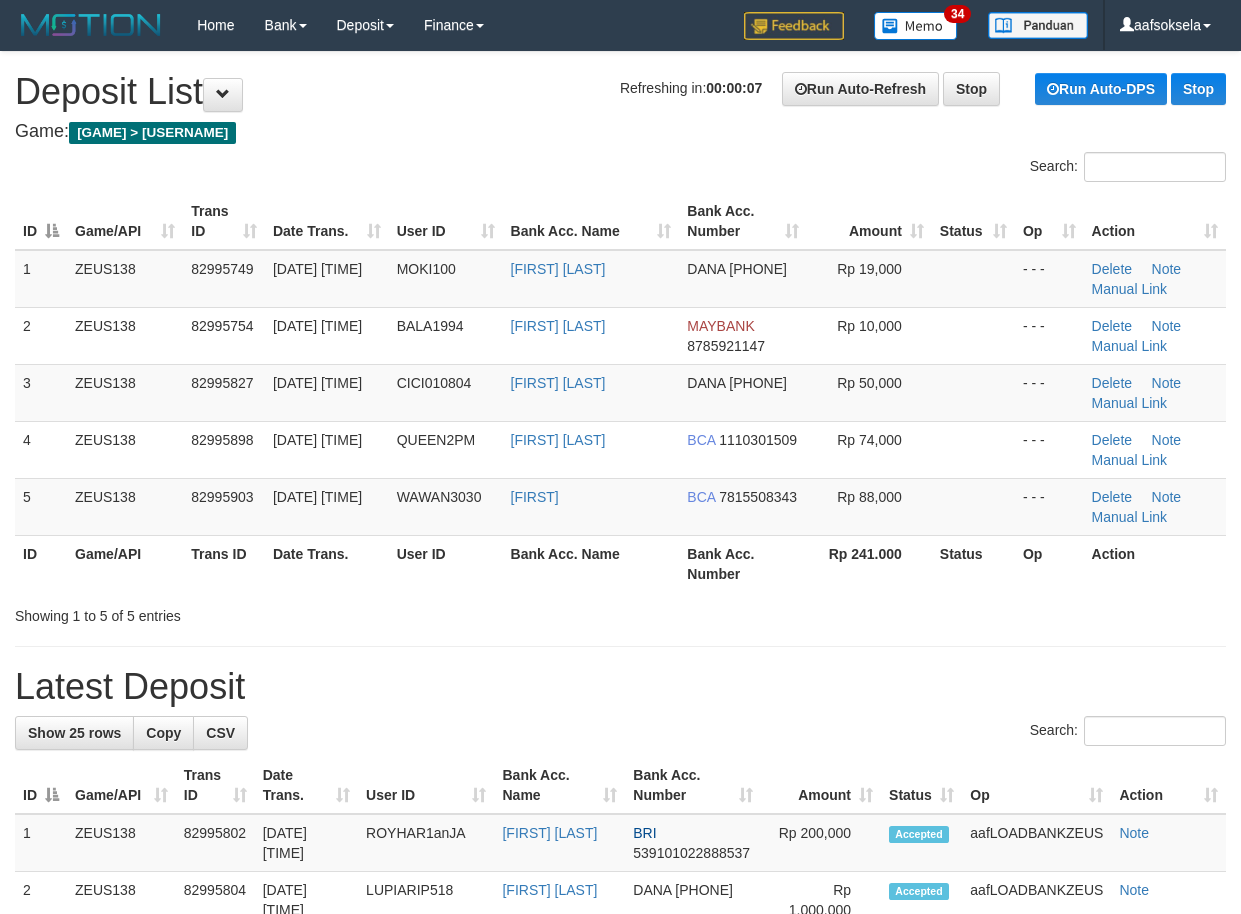 scroll, scrollTop: 0, scrollLeft: 0, axis: both 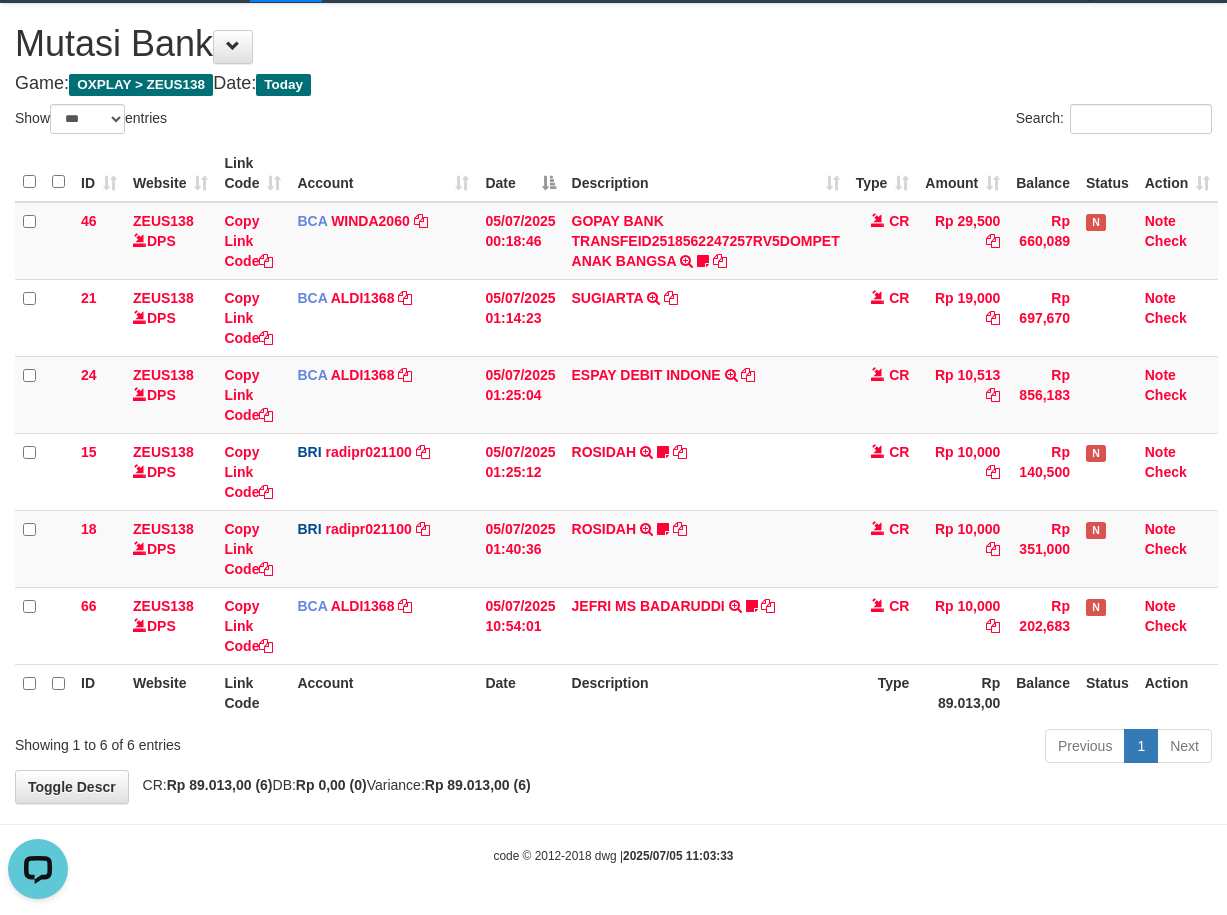 click on "Description" at bounding box center (706, 692) 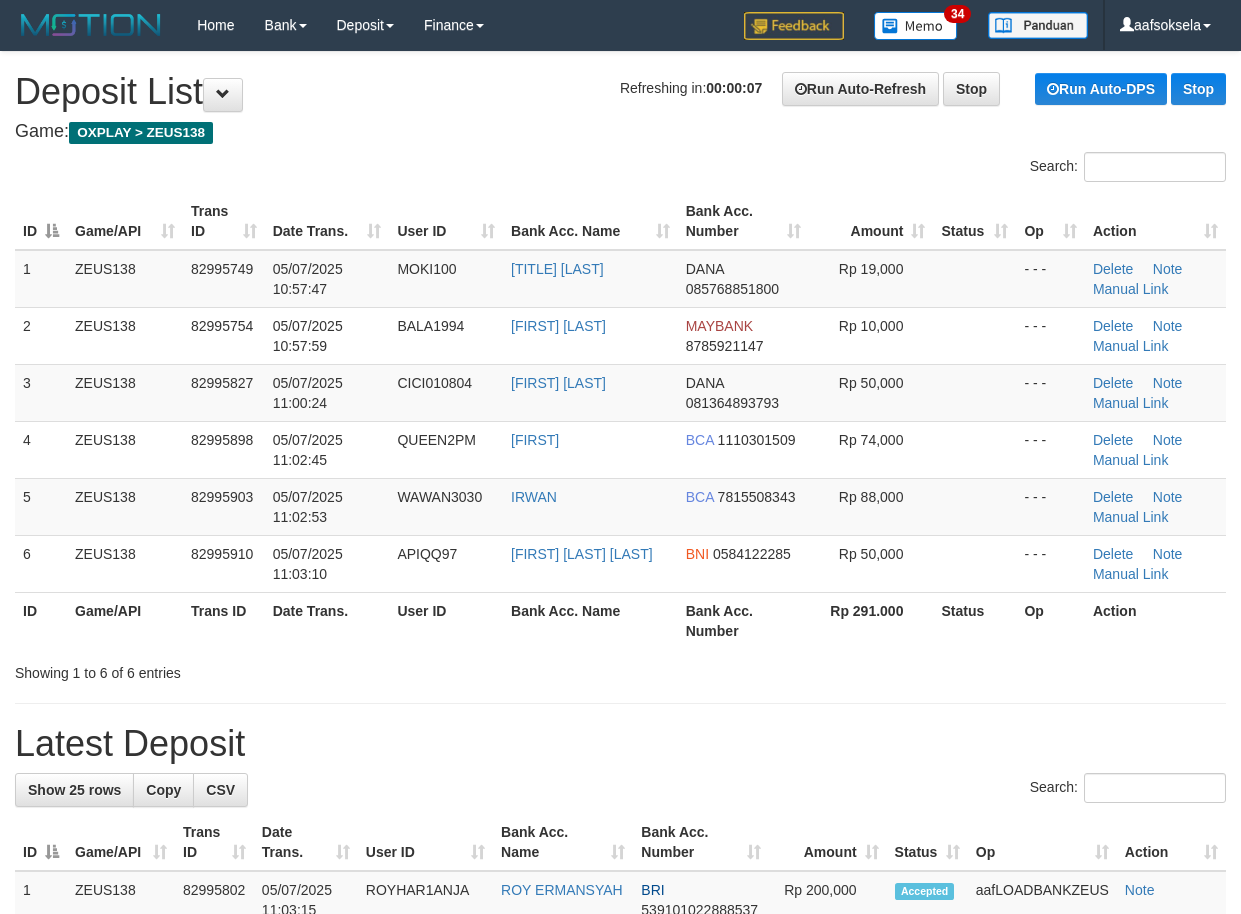 scroll, scrollTop: 0, scrollLeft: 0, axis: both 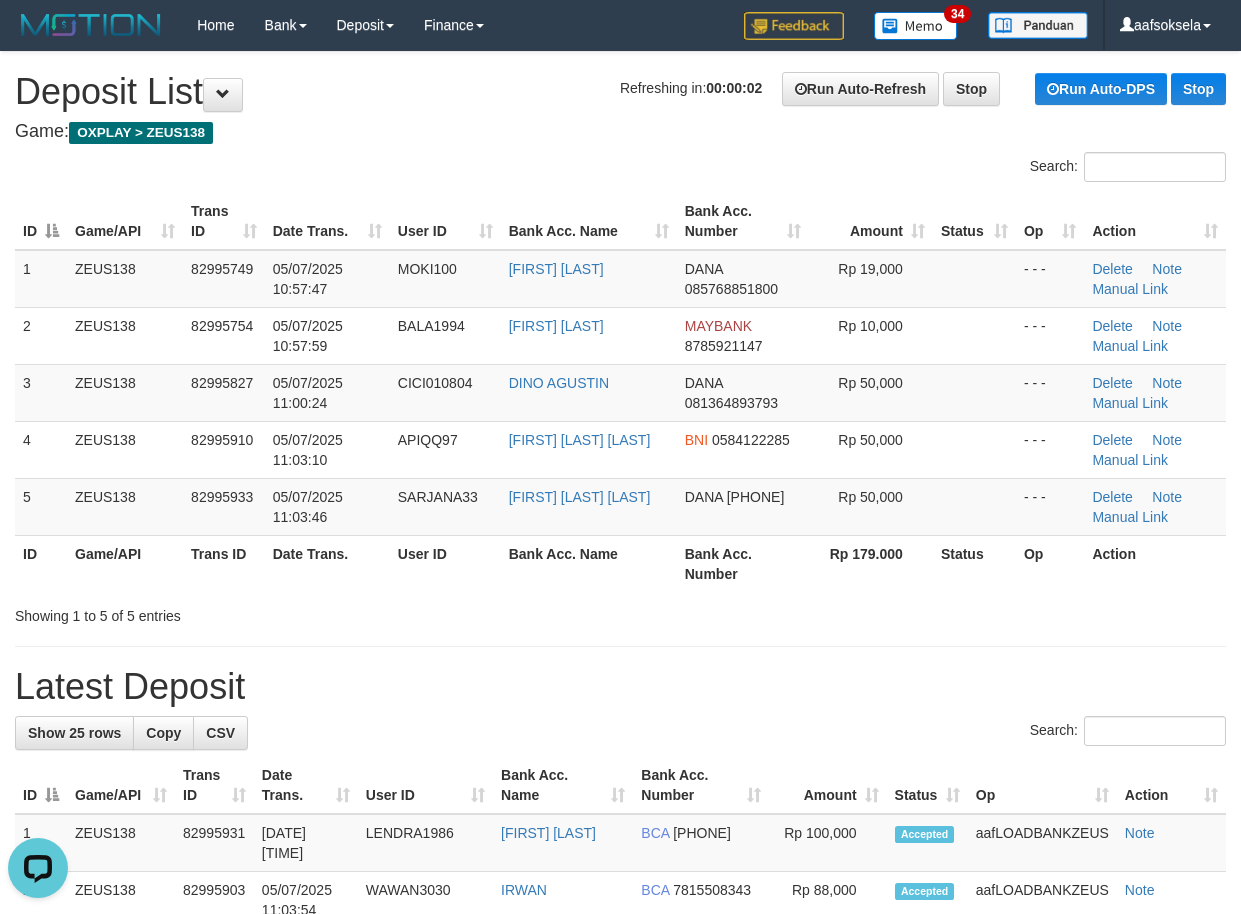 drag, startPoint x: 338, startPoint y: 646, endPoint x: 264, endPoint y: 671, distance: 78.1089 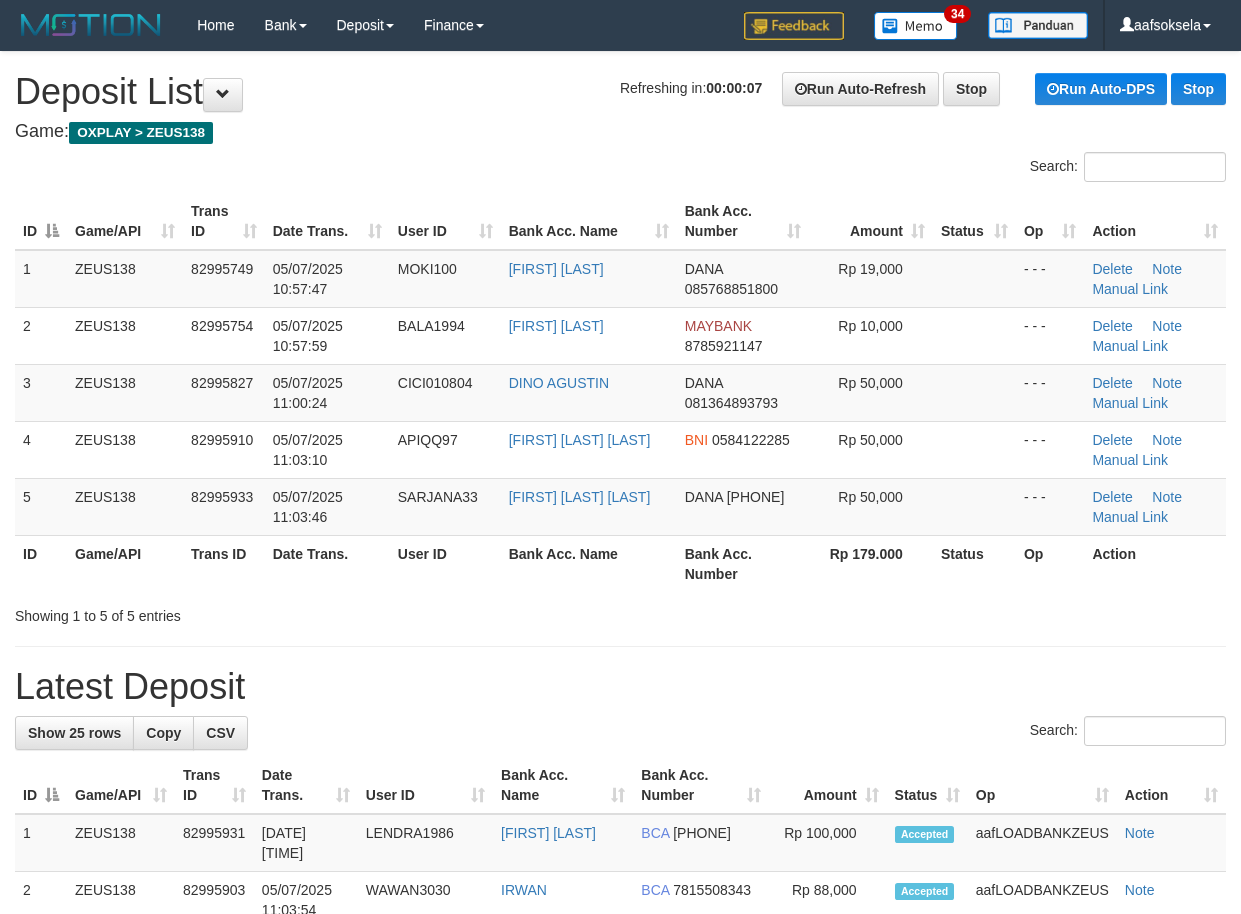 scroll, scrollTop: 0, scrollLeft: 0, axis: both 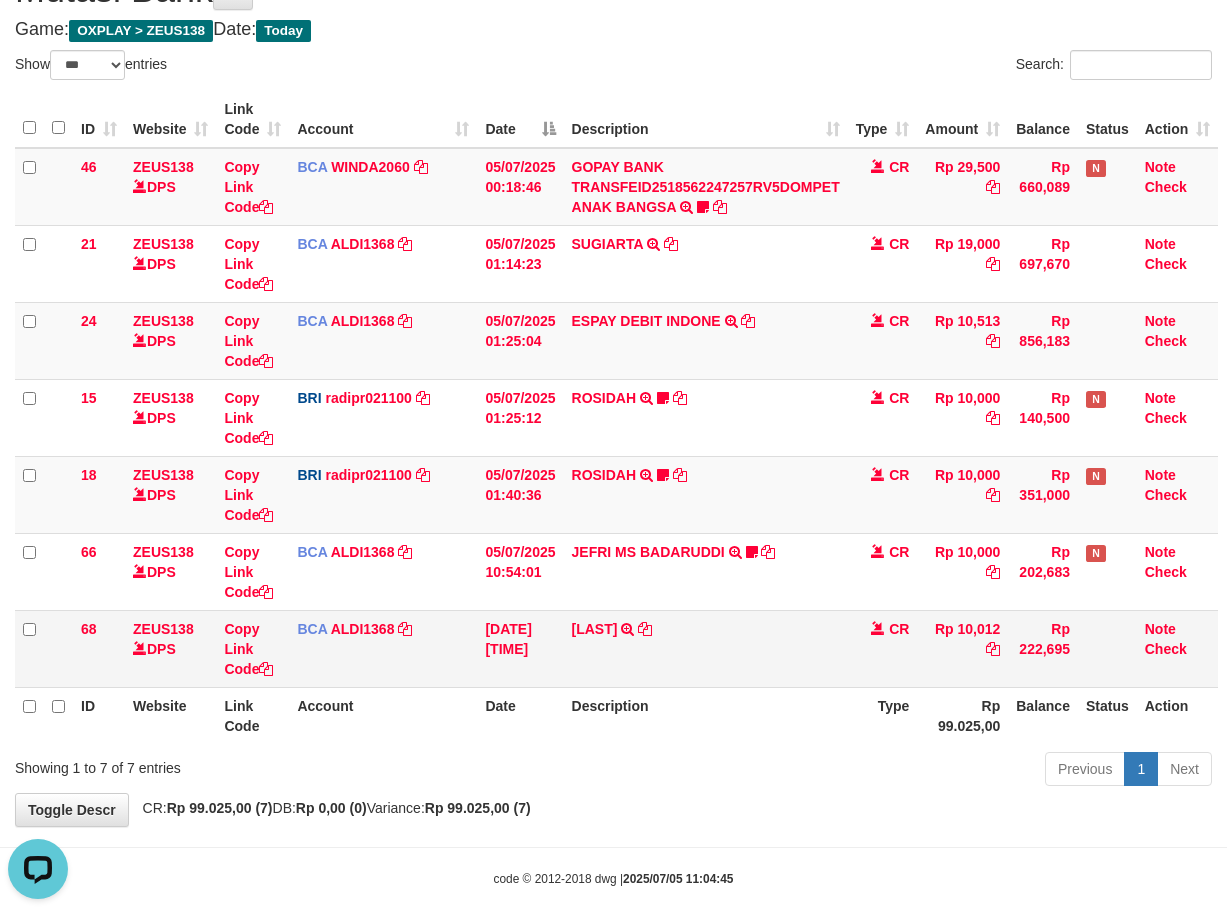 drag, startPoint x: 886, startPoint y: 717, endPoint x: 890, endPoint y: 667, distance: 50.159744 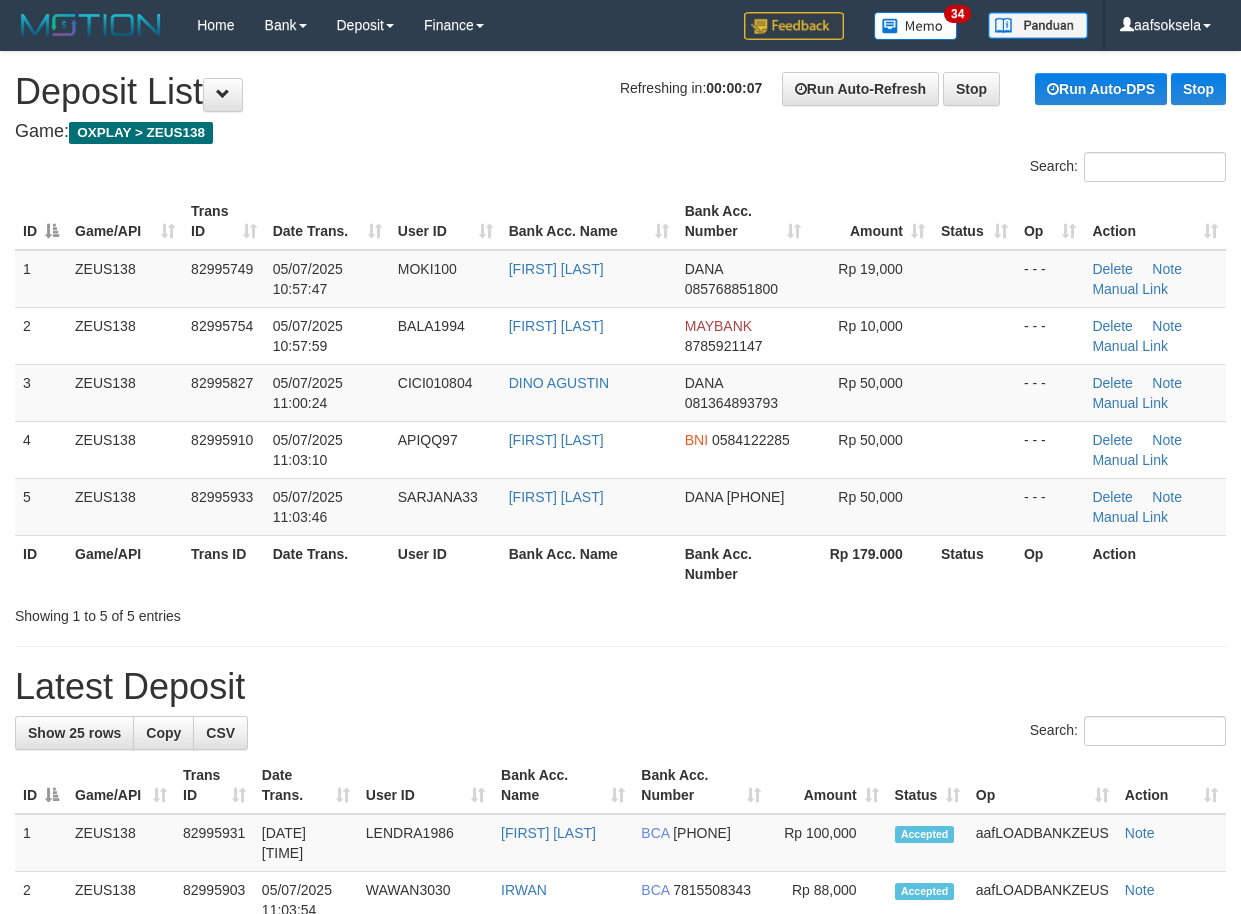 scroll, scrollTop: 0, scrollLeft: 0, axis: both 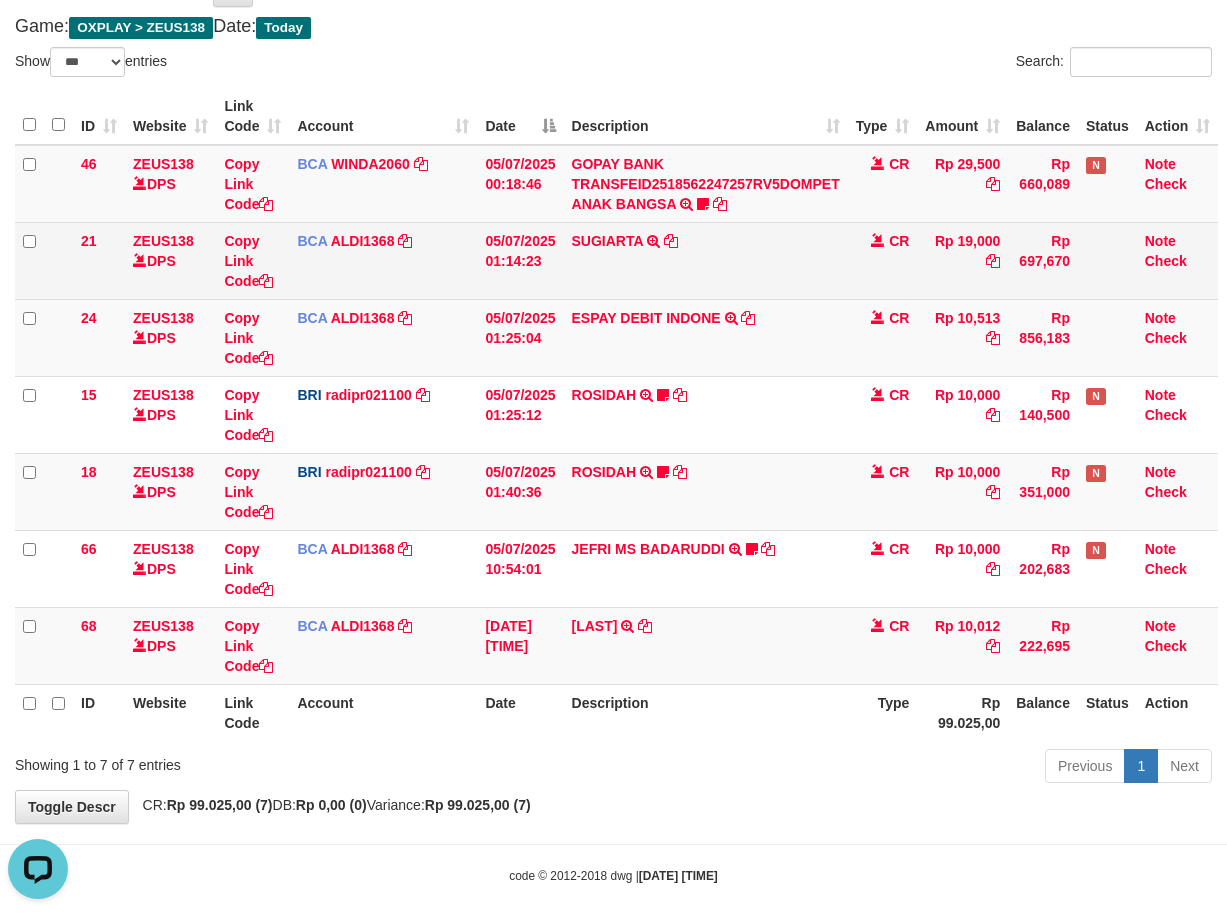 click on "SUGIARTA         TRSF E-BANKING CR 0507/FTSCY/WS95051
19000.002025070577834281 TRFDN-SUGIARTA ESPAY DEBIT INDONE" at bounding box center [706, 260] 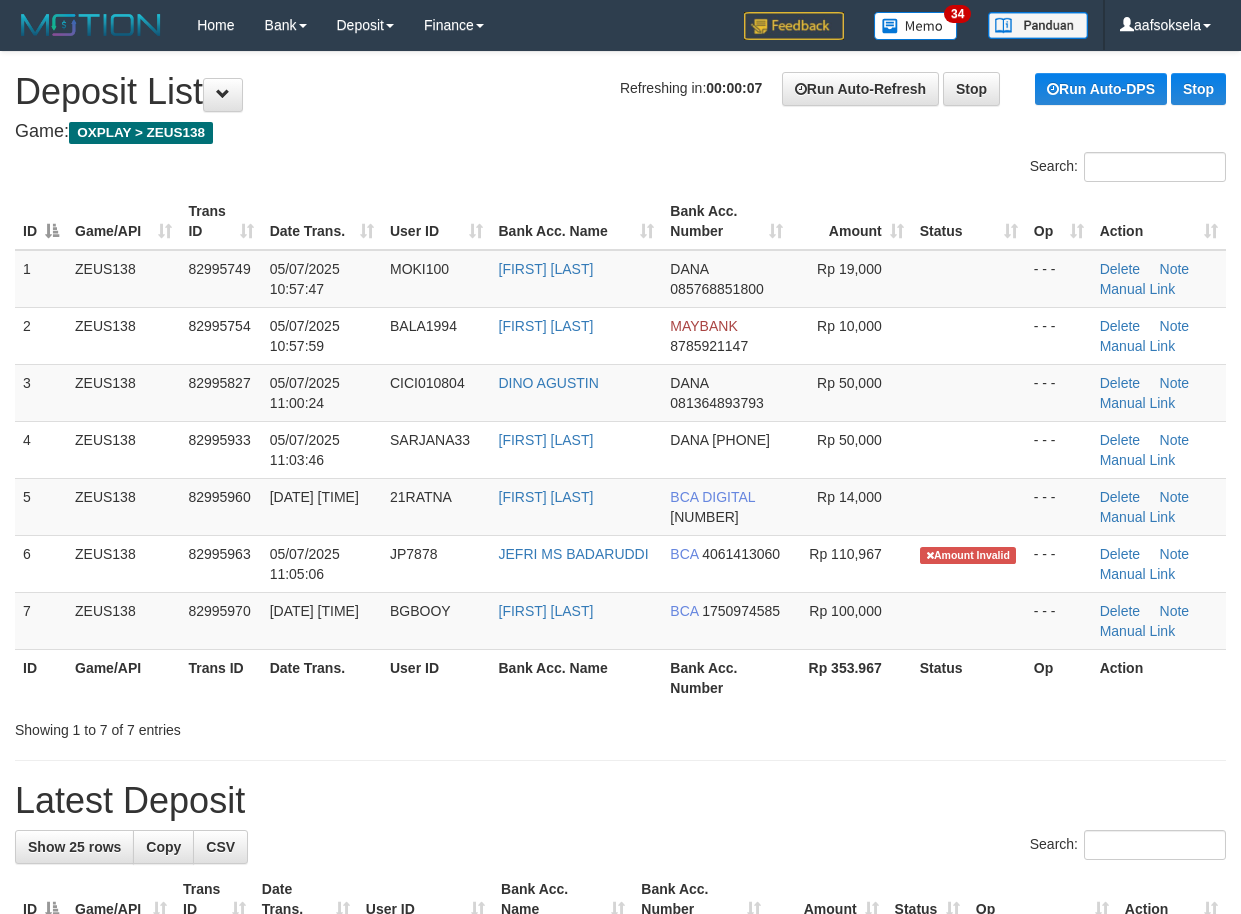 scroll, scrollTop: 0, scrollLeft: 0, axis: both 